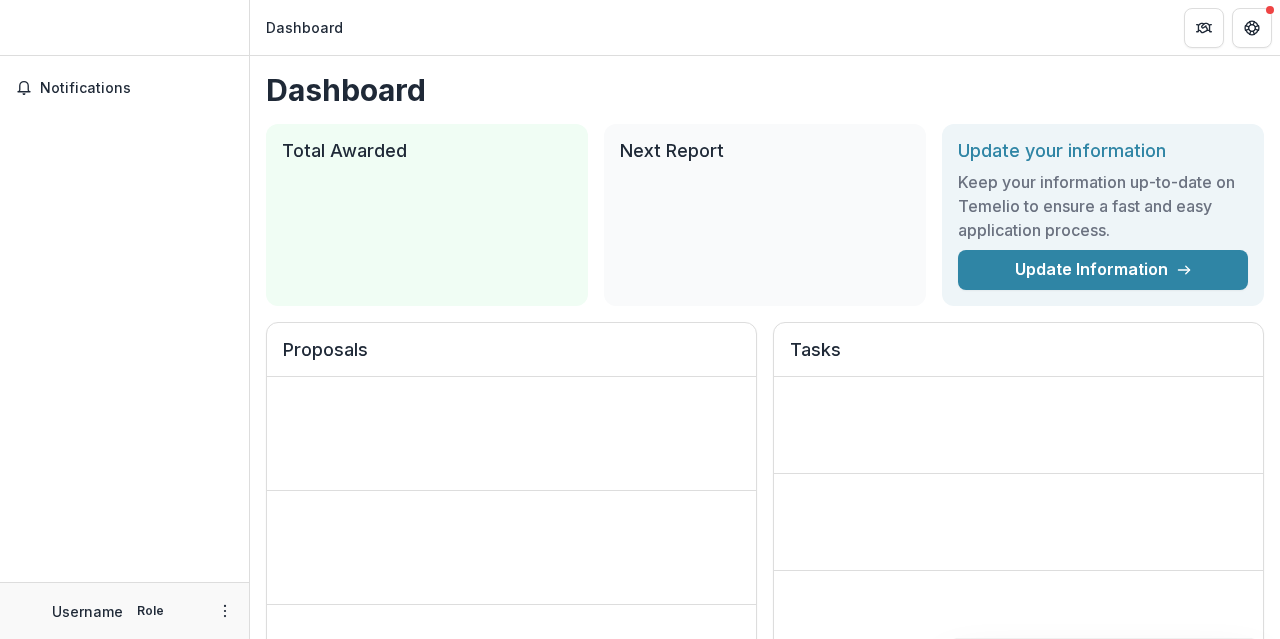 scroll, scrollTop: 0, scrollLeft: 0, axis: both 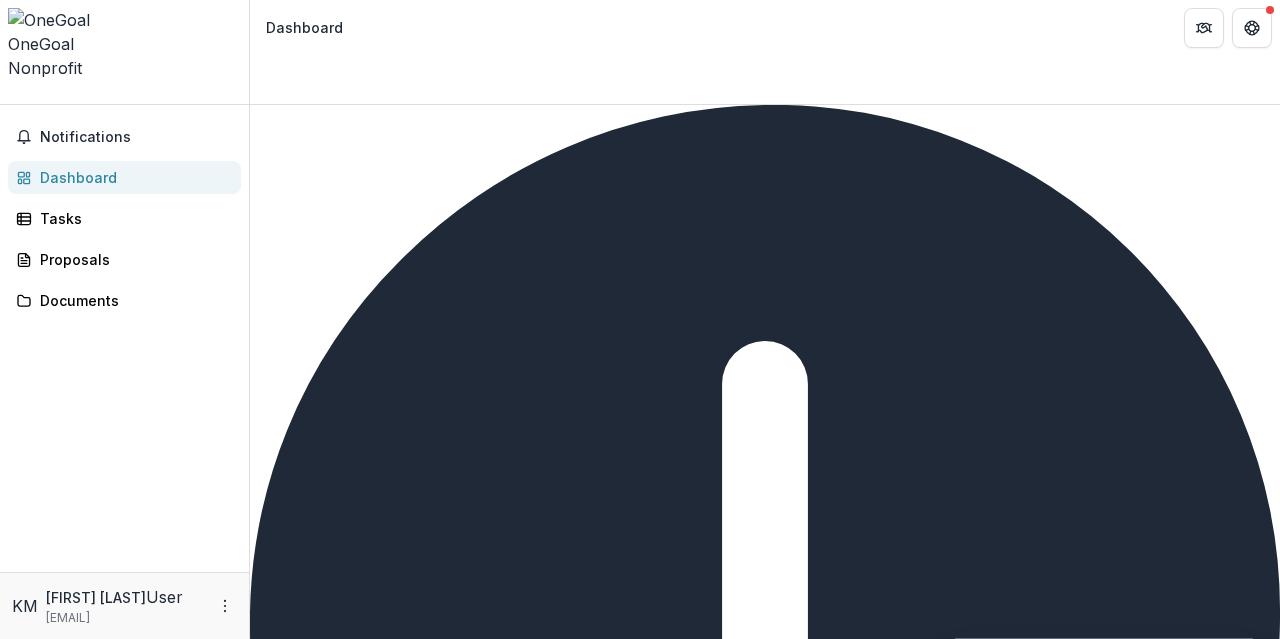 click on "Complete" at bounding box center [298, 1195] 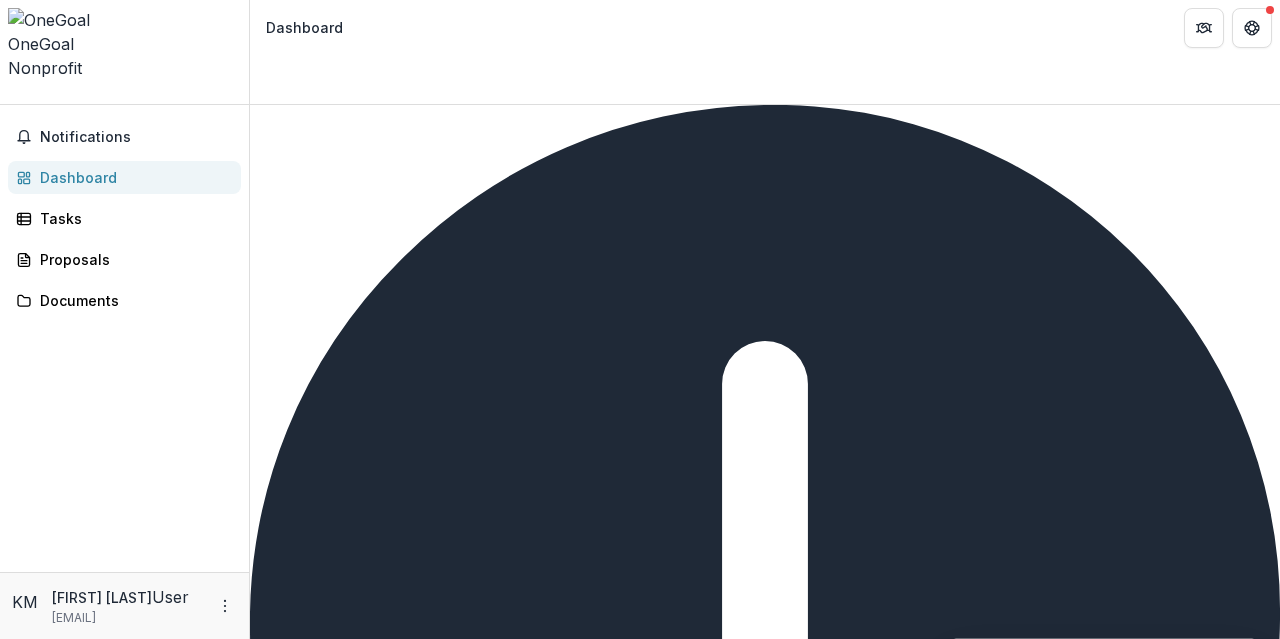 scroll, scrollTop: 188, scrollLeft: 0, axis: vertical 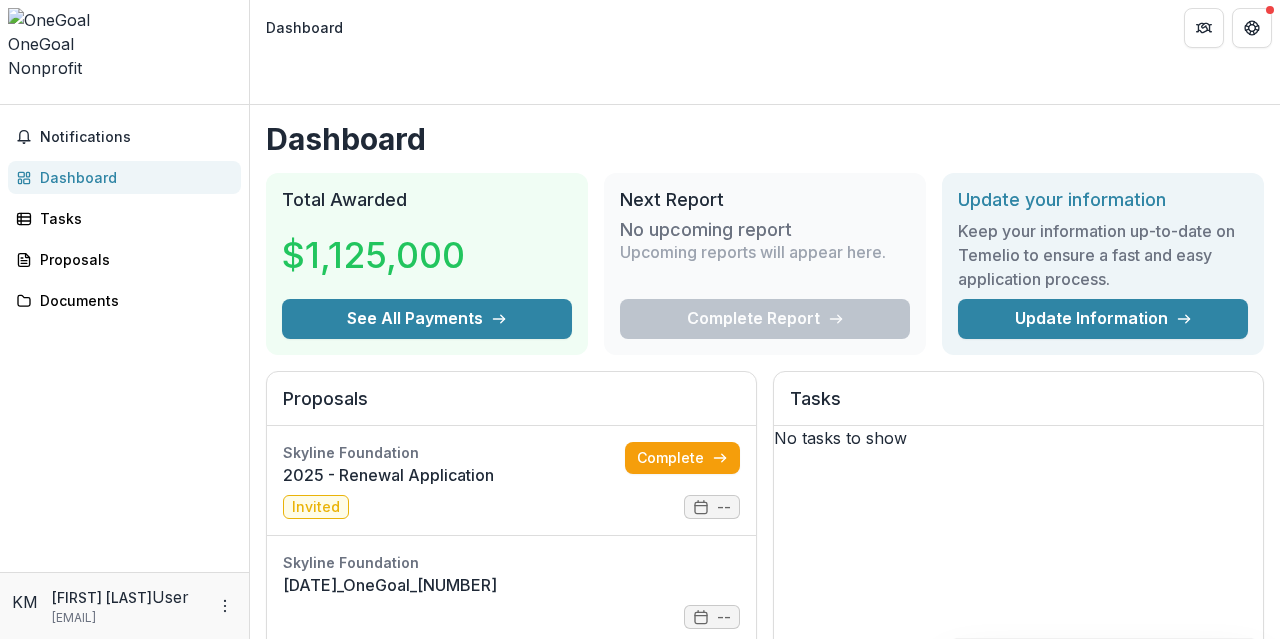 click at bounding box center [124, 20] 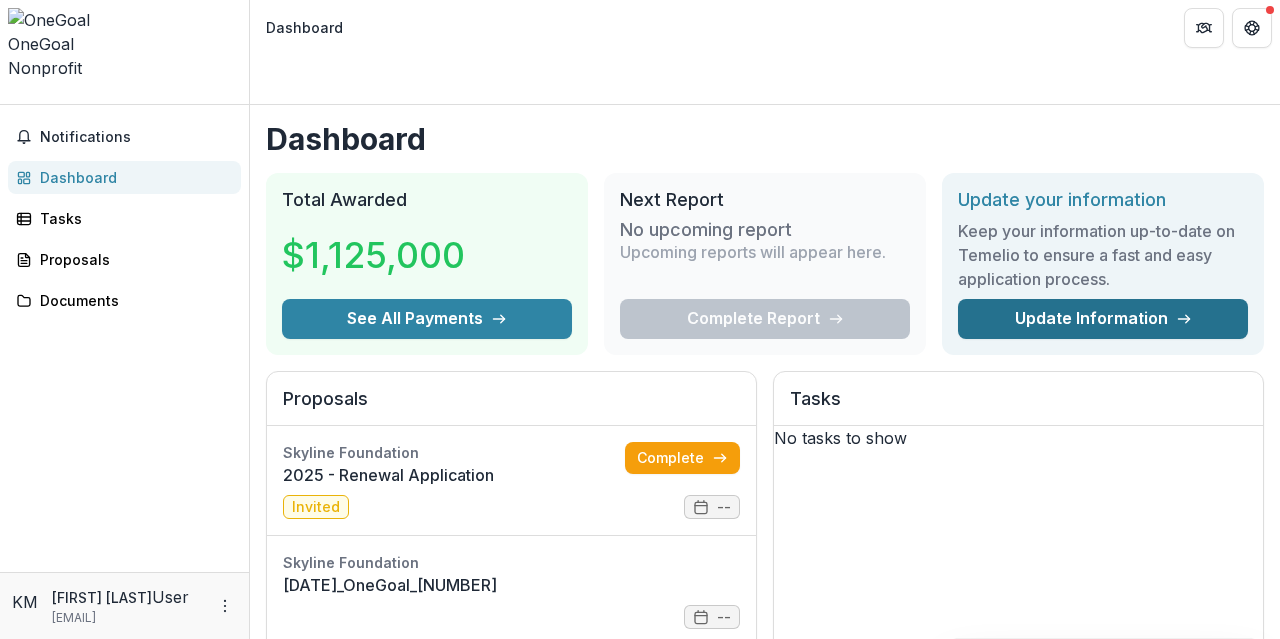 click on "Update Information" at bounding box center (1103, 319) 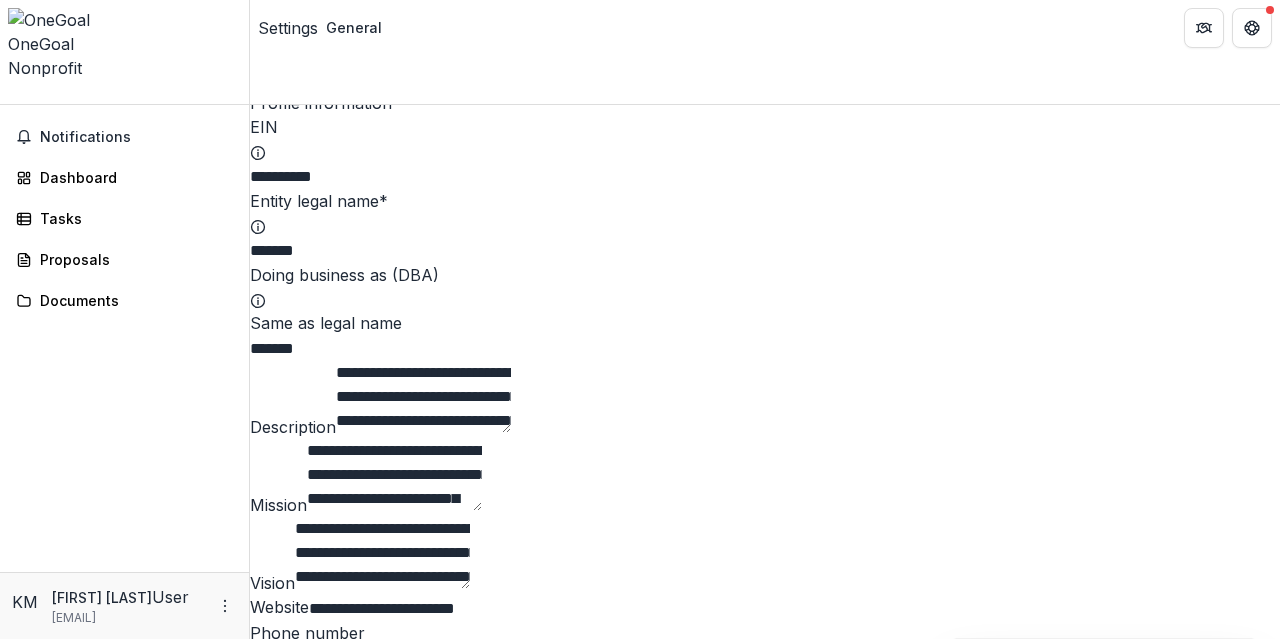 scroll, scrollTop: 0, scrollLeft: 0, axis: both 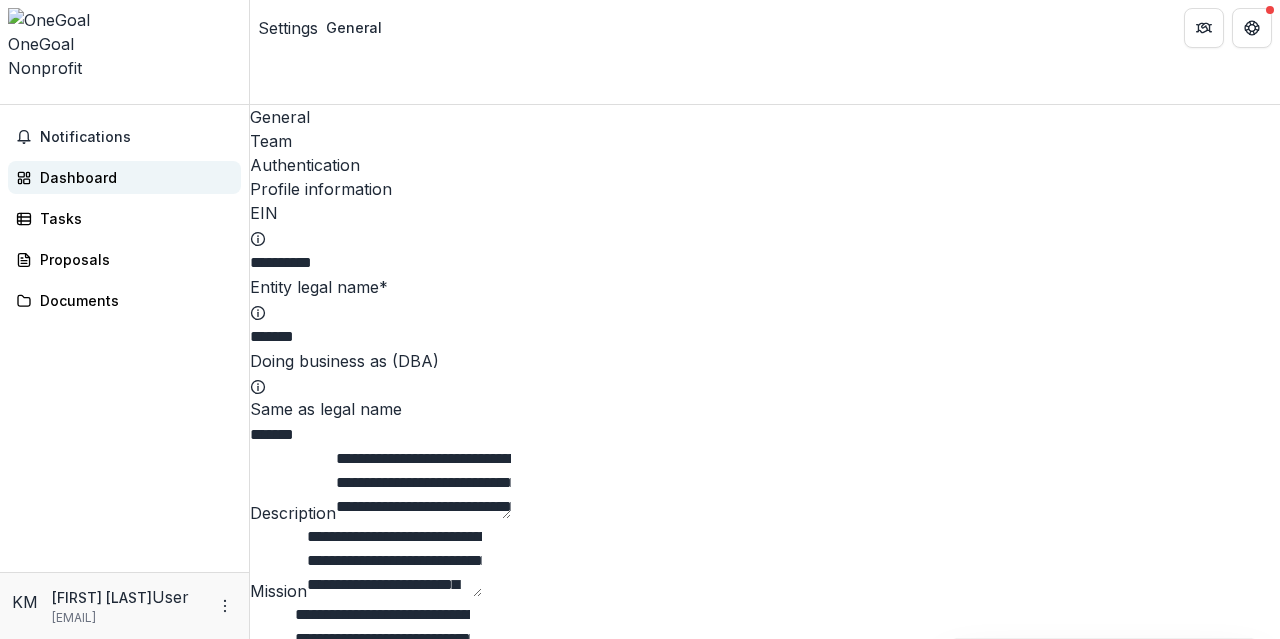 click on "Dashboard" at bounding box center [132, 177] 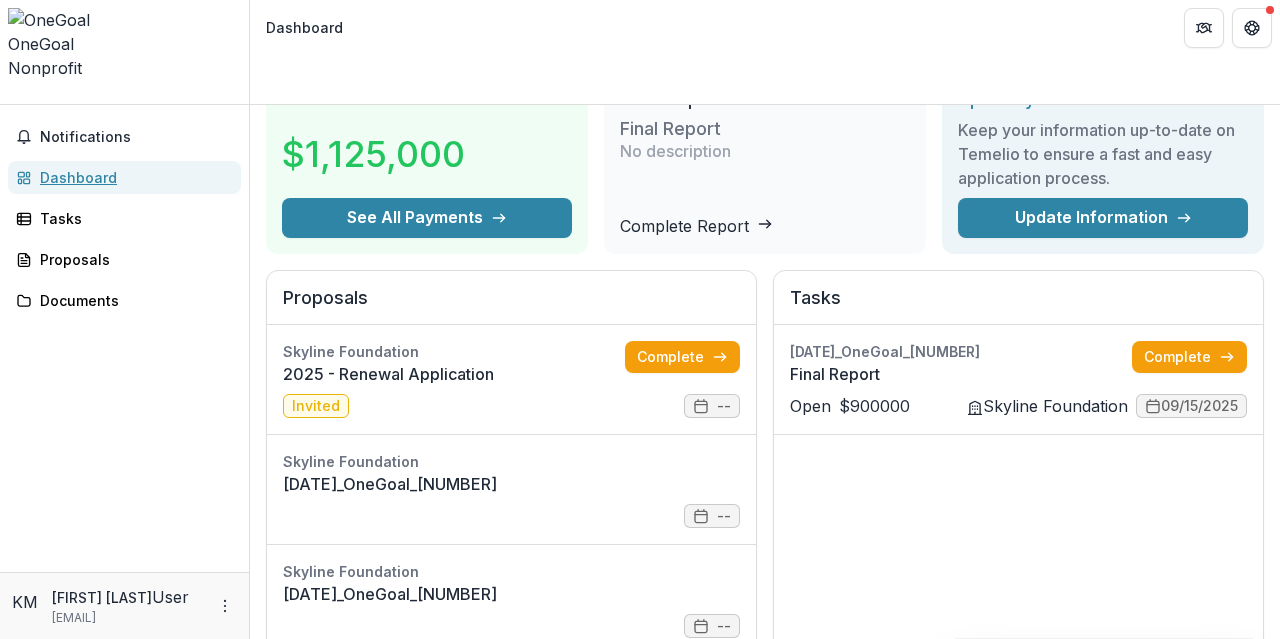 scroll, scrollTop: 200, scrollLeft: 0, axis: vertical 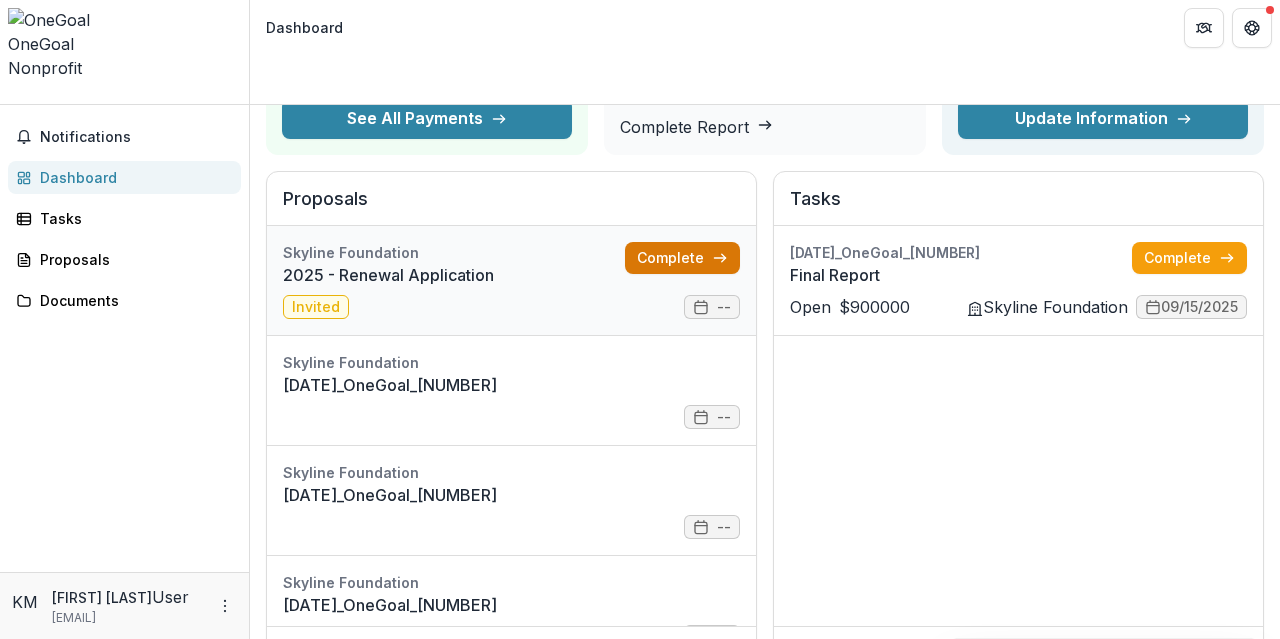 click on "Complete" at bounding box center [682, 258] 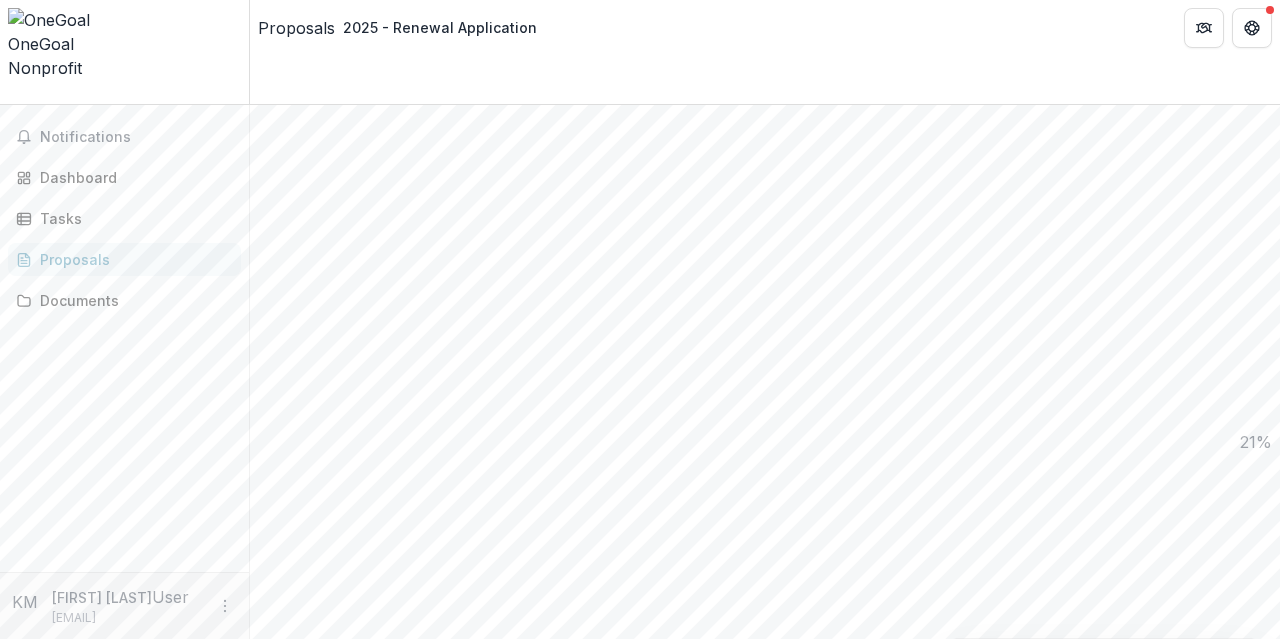 scroll, scrollTop: 1300, scrollLeft: 0, axis: vertical 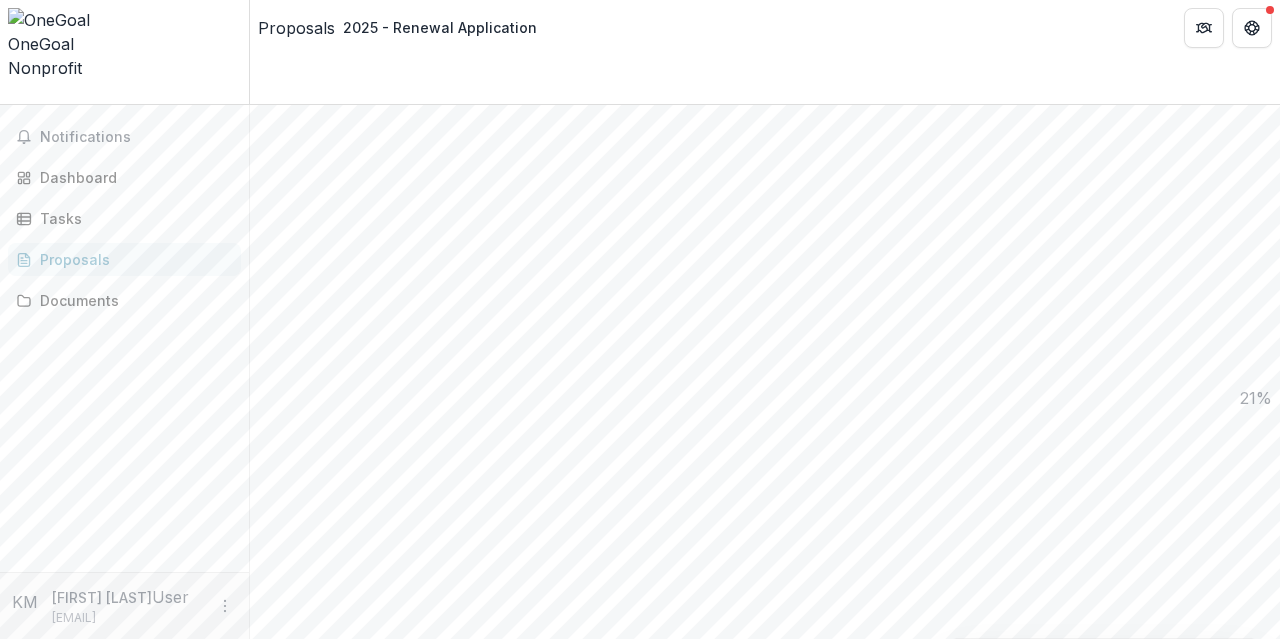click on "Schedule virtual meeting with your Program Lead" at bounding box center [438, 6984] 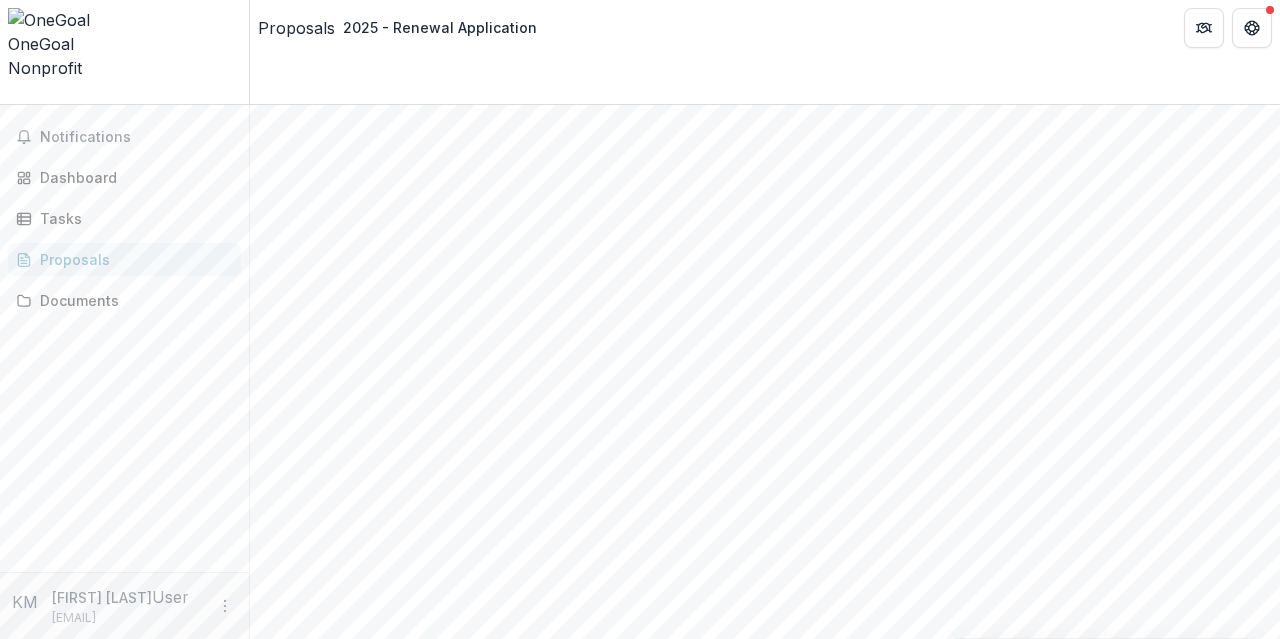 scroll, scrollTop: 0, scrollLeft: 0, axis: both 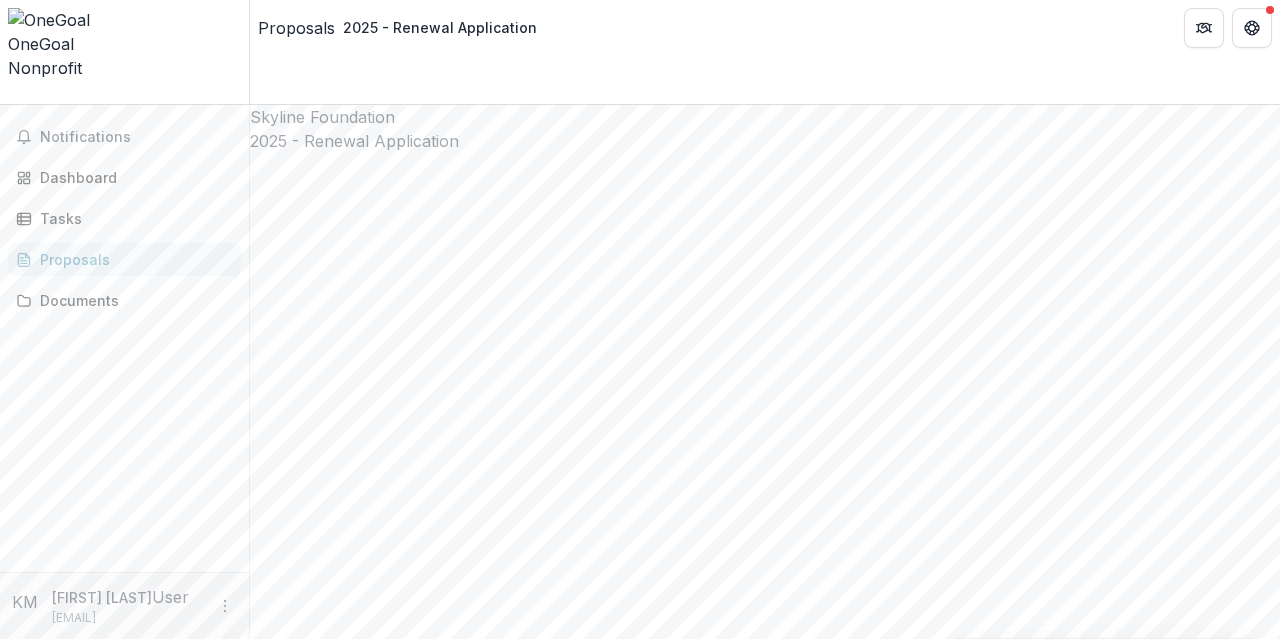 click on "Send comments or questions to   Skyline Foundation   in the box below.   Skyline Foundation   will be notified via email of your comment. KM Kelsea M Add Comment Comments 0 No comments yet No comments for this proposal" at bounding box center (765, 9143) 